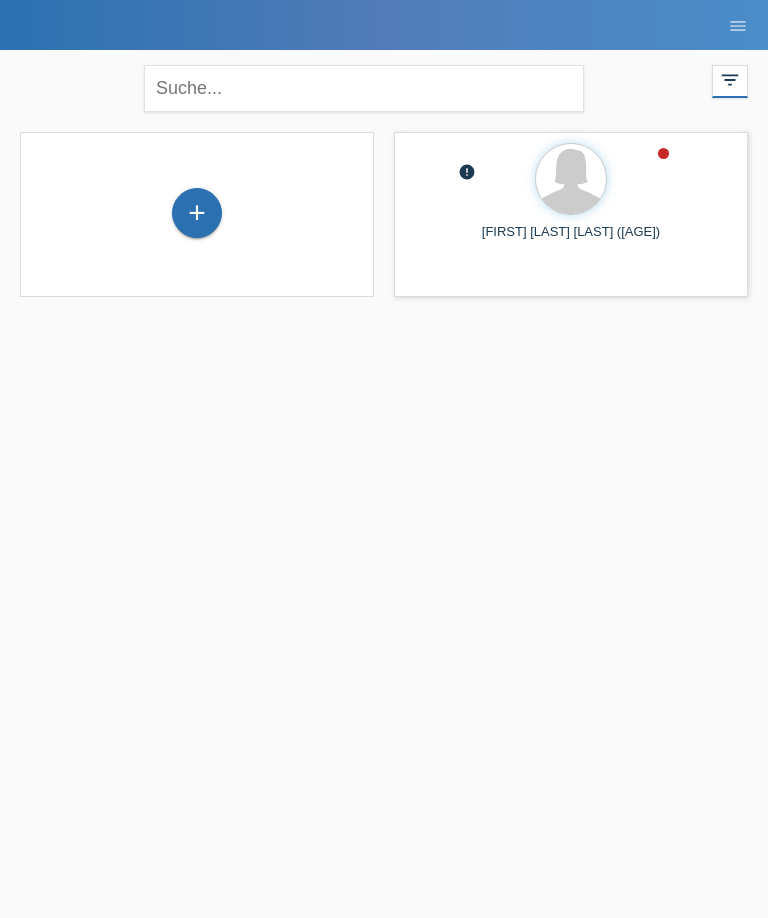 scroll, scrollTop: 0, scrollLeft: 0, axis: both 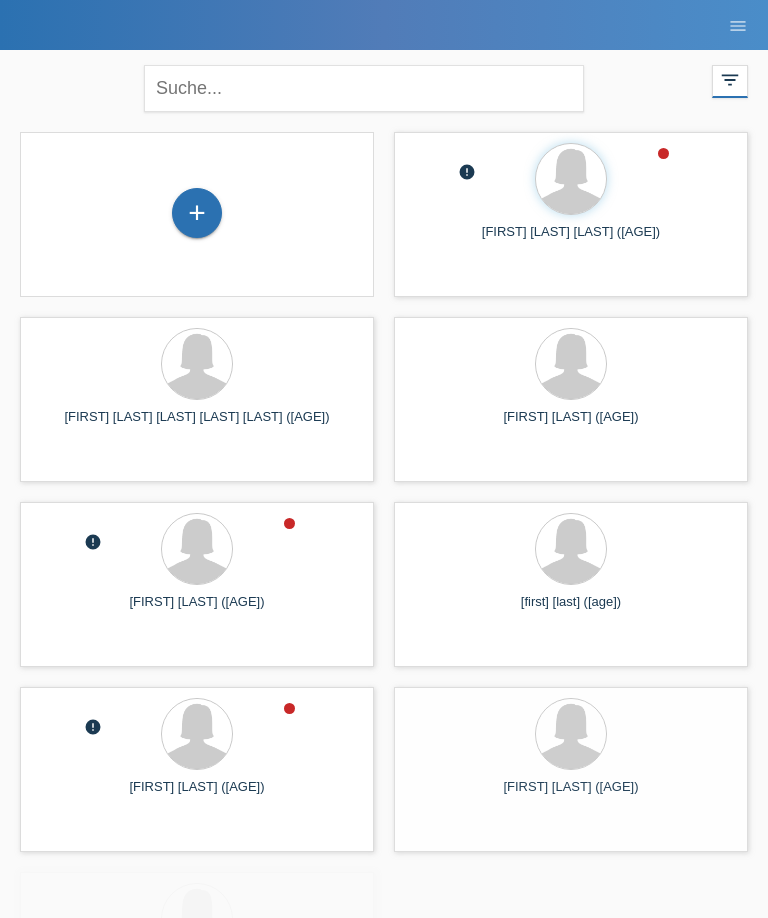 click on "+" at bounding box center (197, 213) 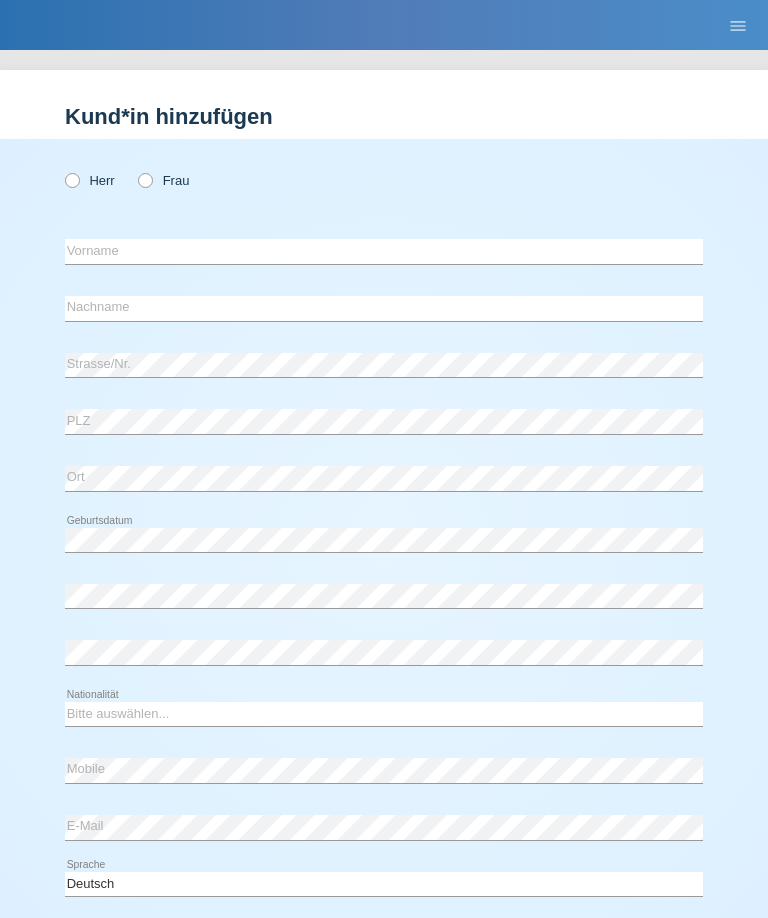 scroll, scrollTop: 0, scrollLeft: 0, axis: both 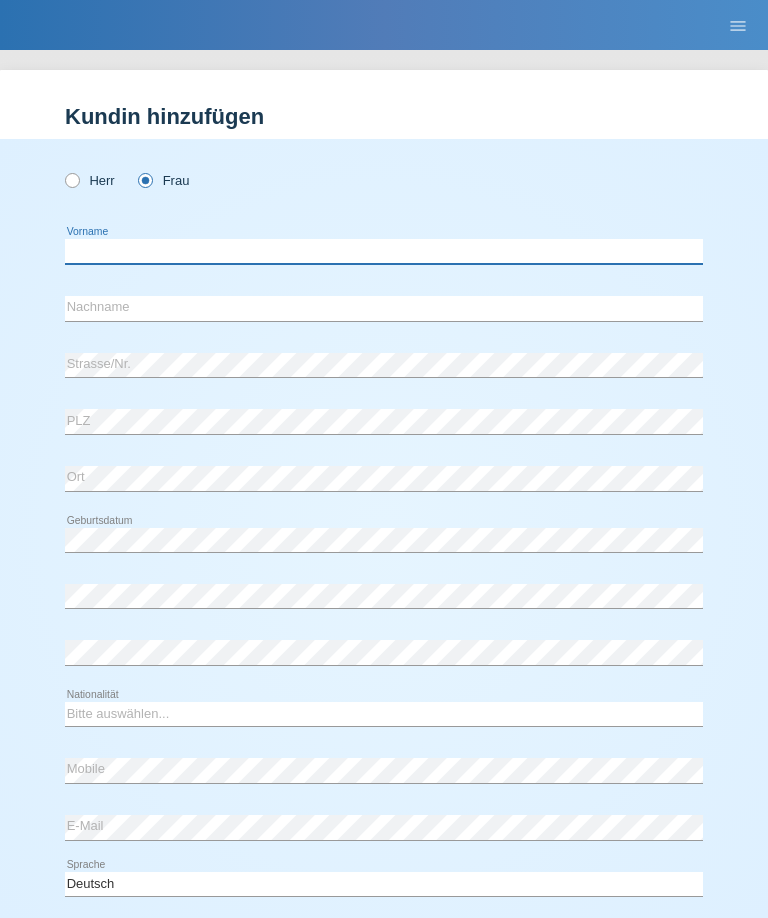 click at bounding box center [384, 251] 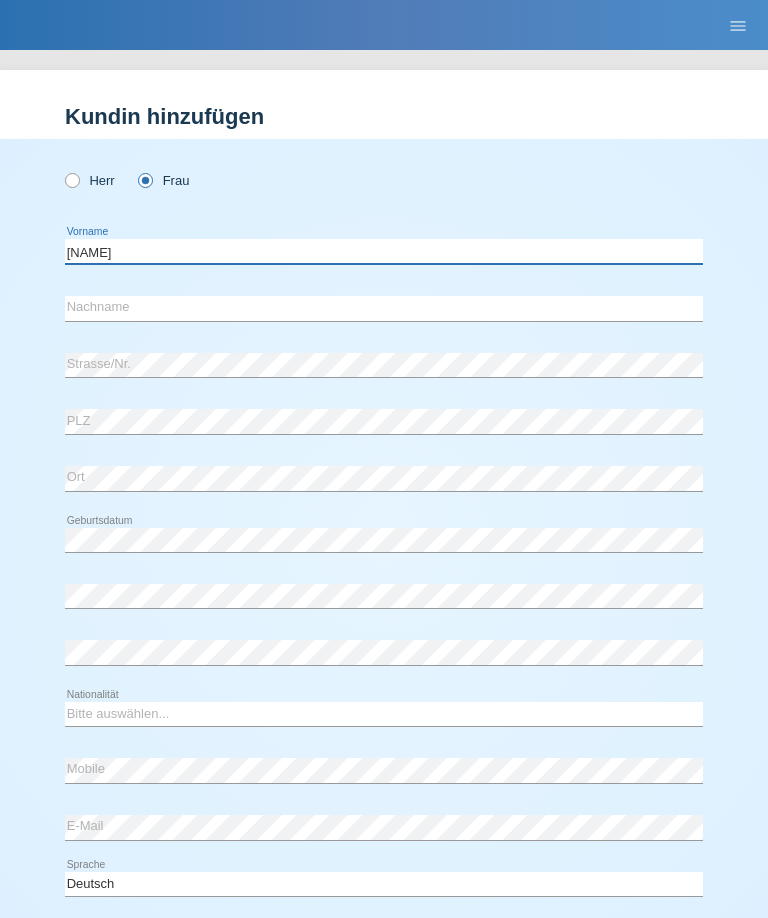 type on "[FIRST]" 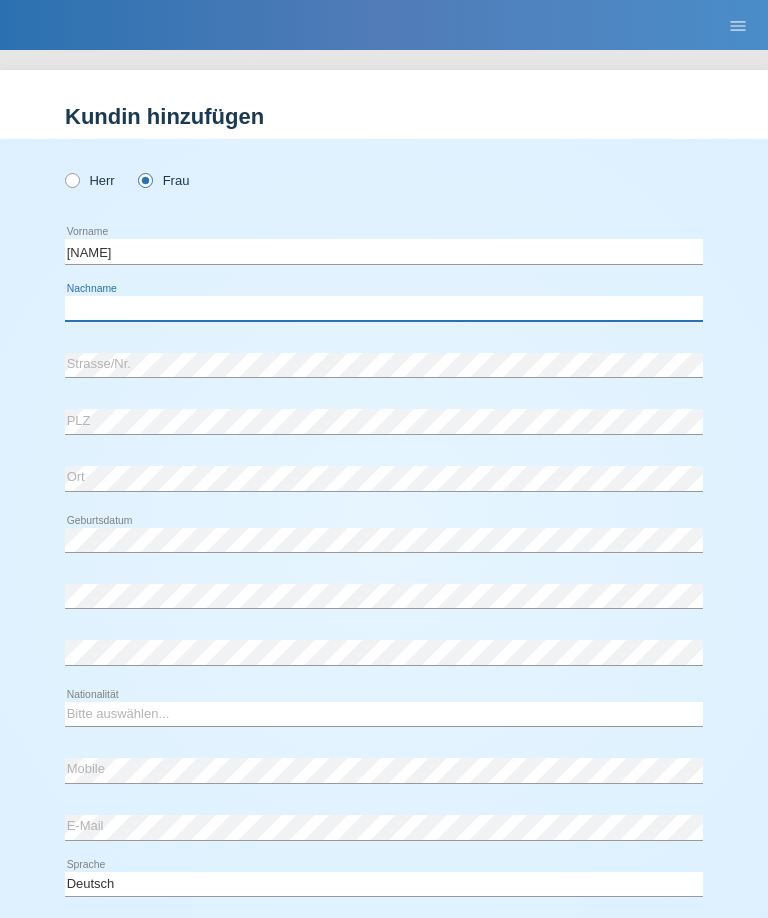 click at bounding box center [384, 308] 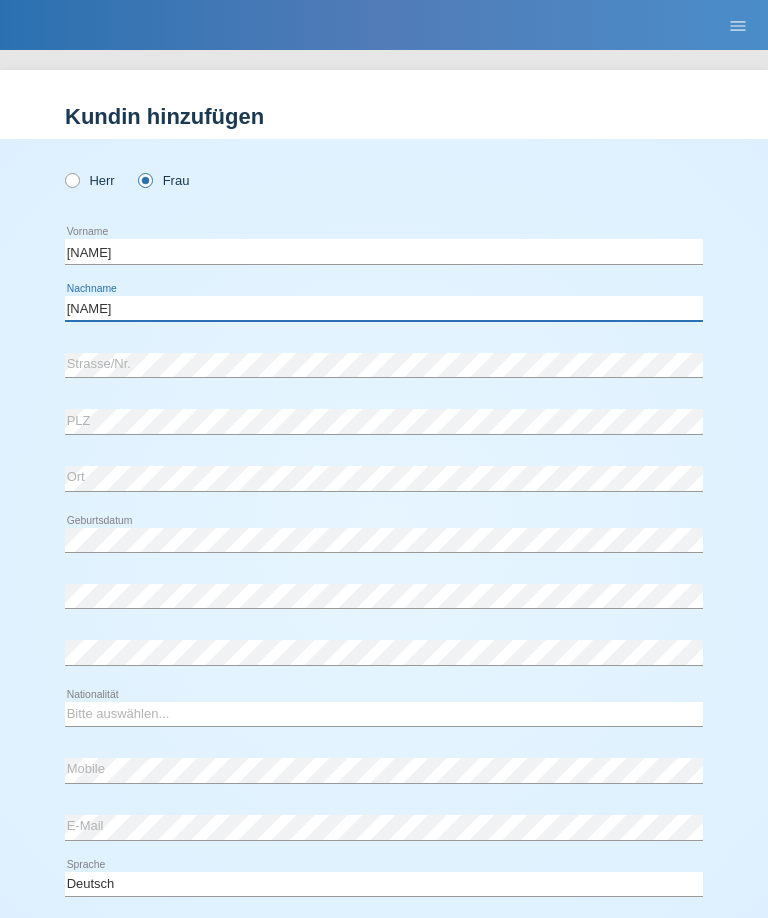 type on "[LAST]" 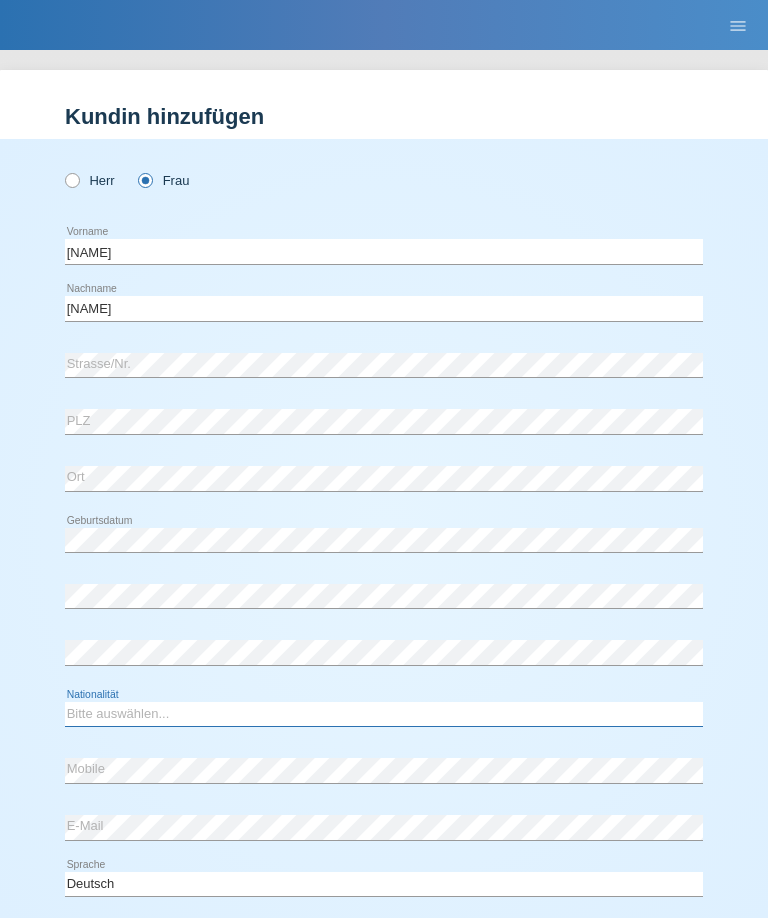 click on "Bitte auswählen...
Schweiz
Deutschland
Liechtenstein
Österreich
------------
Afghanistan
Ägypten
Åland
Albanien
Algerien" at bounding box center [384, 714] 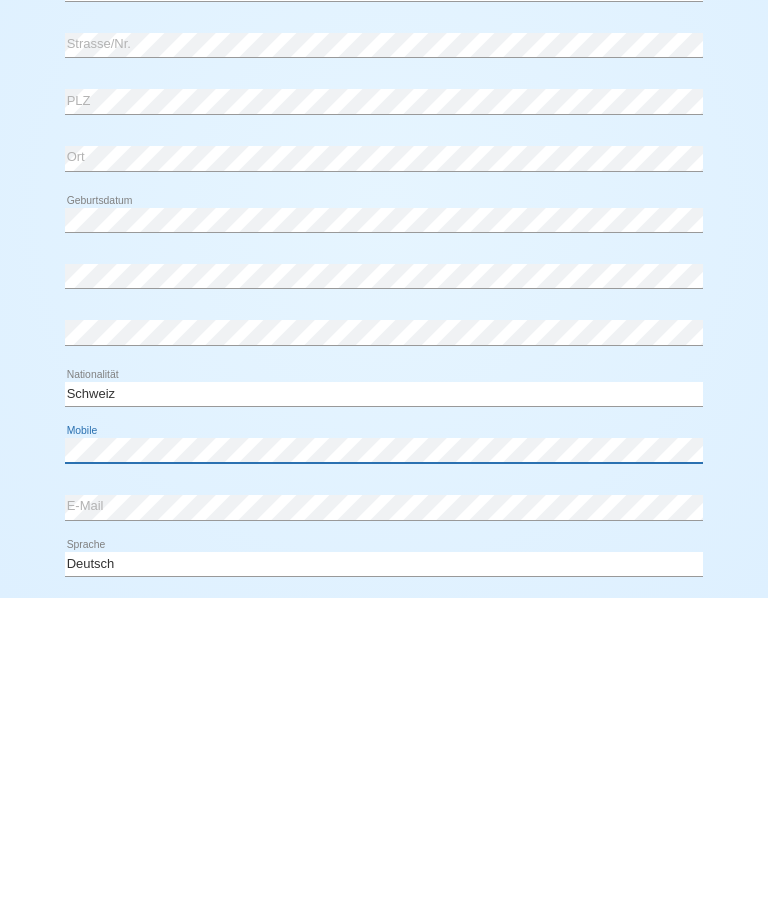scroll, scrollTop: 0, scrollLeft: 0, axis: both 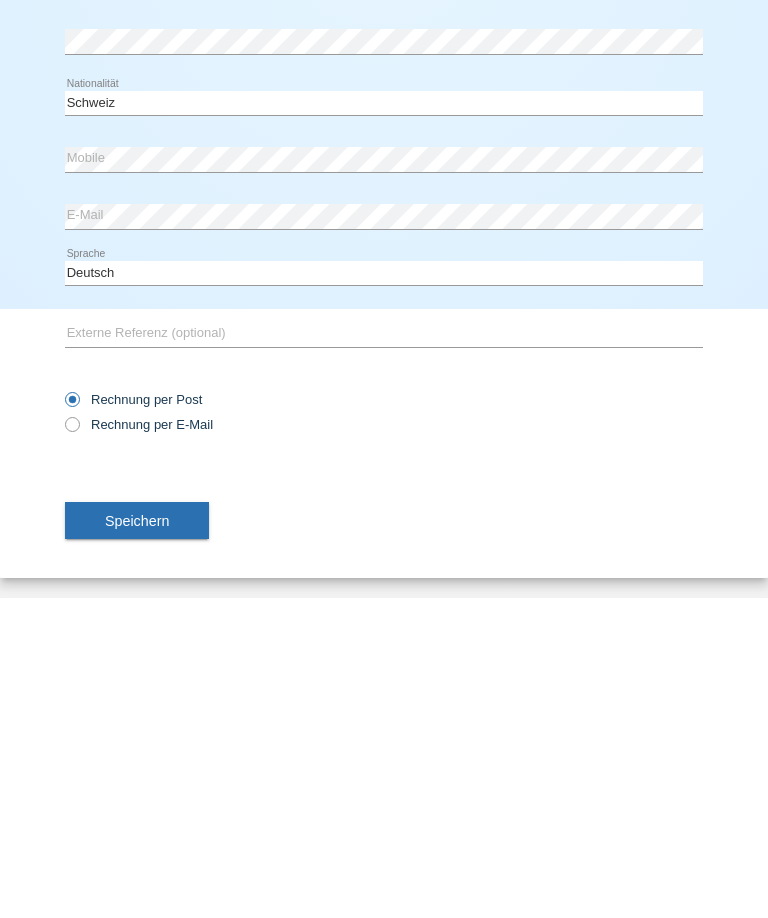 click on "Rechnung per E-Mail" at bounding box center (139, 744) 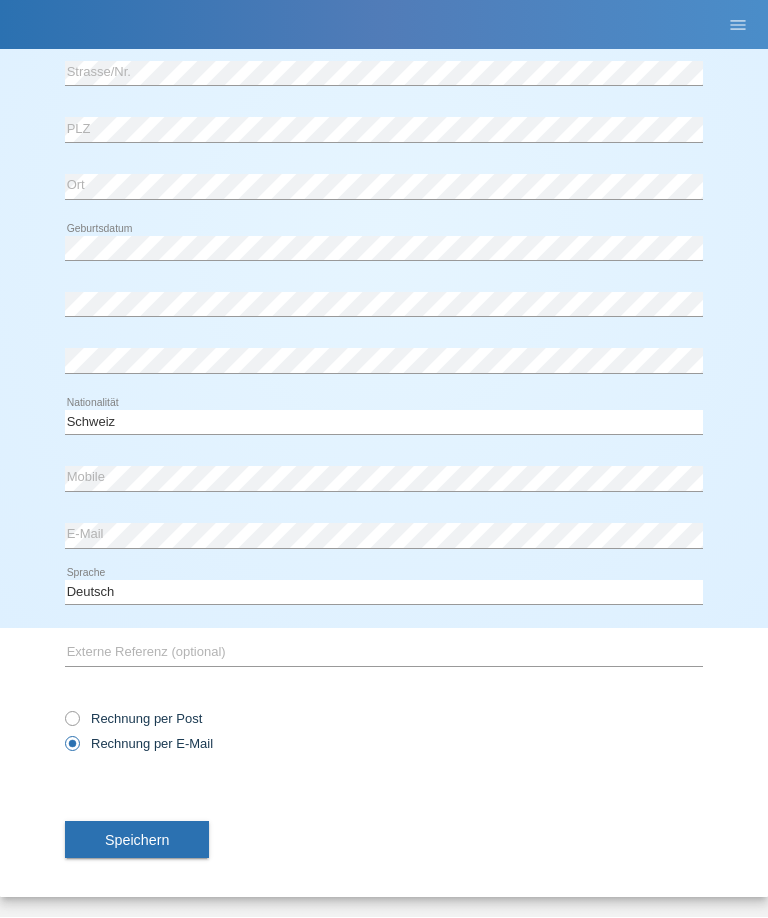 click on "Speichern" at bounding box center (137, 841) 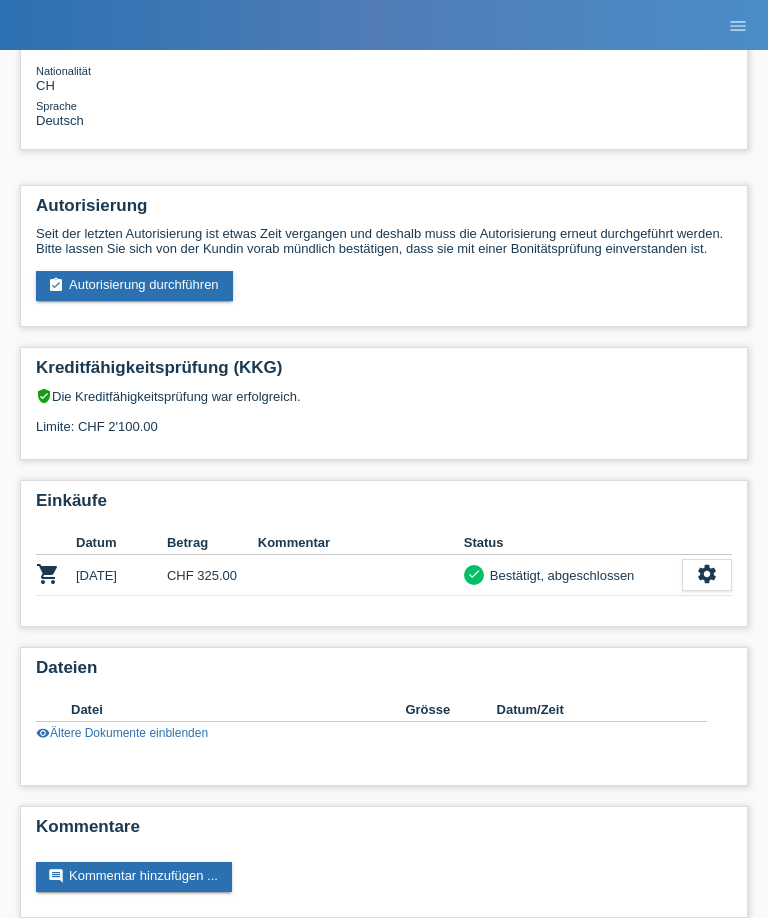 scroll, scrollTop: 409, scrollLeft: 0, axis: vertical 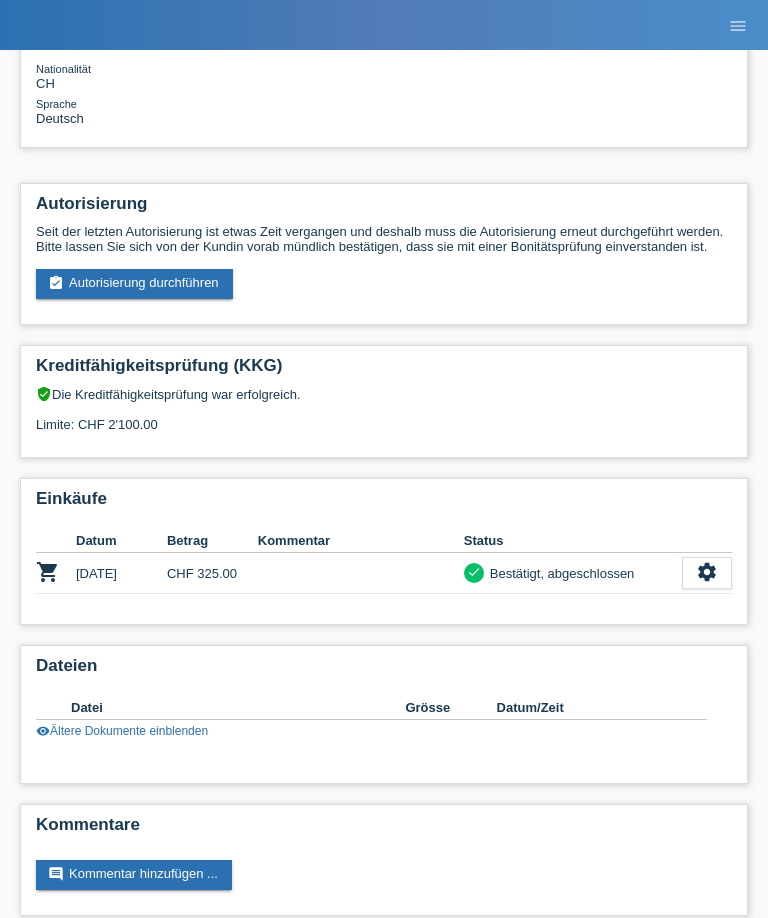 click on "assignment_turned_in  Autorisierung durchführen" at bounding box center [134, 284] 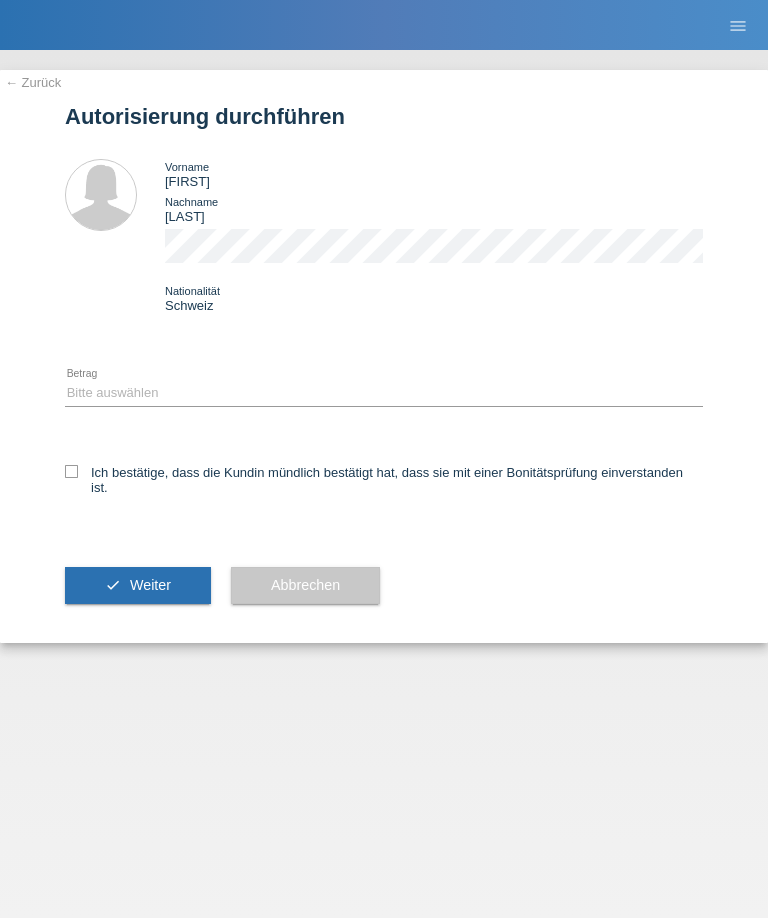 scroll, scrollTop: 0, scrollLeft: 0, axis: both 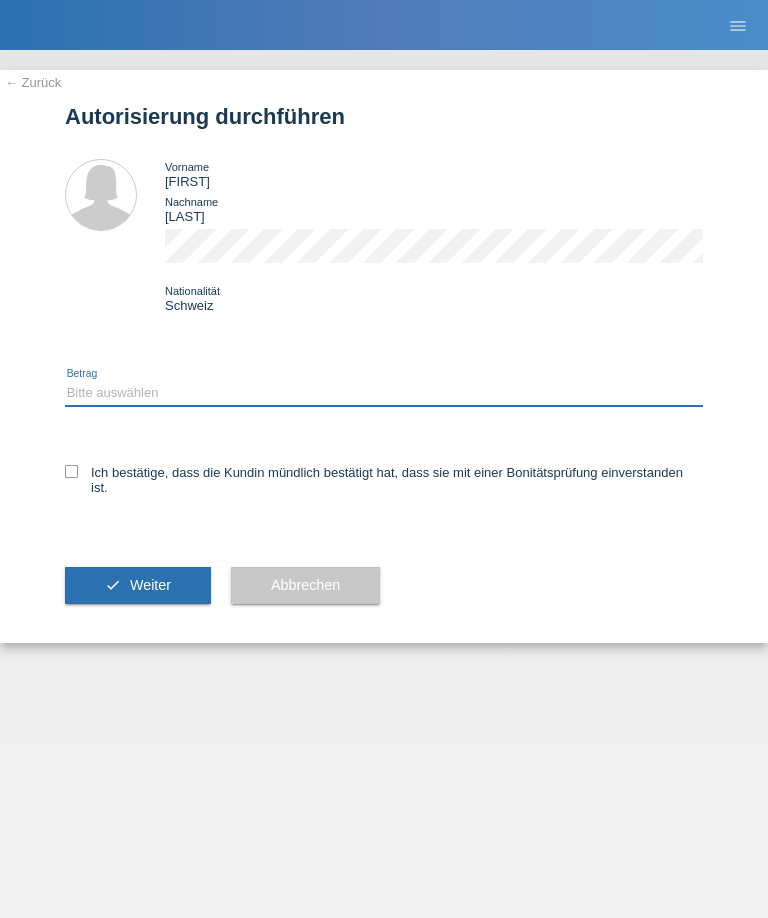 click on "Bitte auswählen
CHF 1.00 - CHF 499.00
CHF 500.00 - CHF 1'999.00
CHF 2'000.00 - CHF 3'000.00" at bounding box center [384, 393] 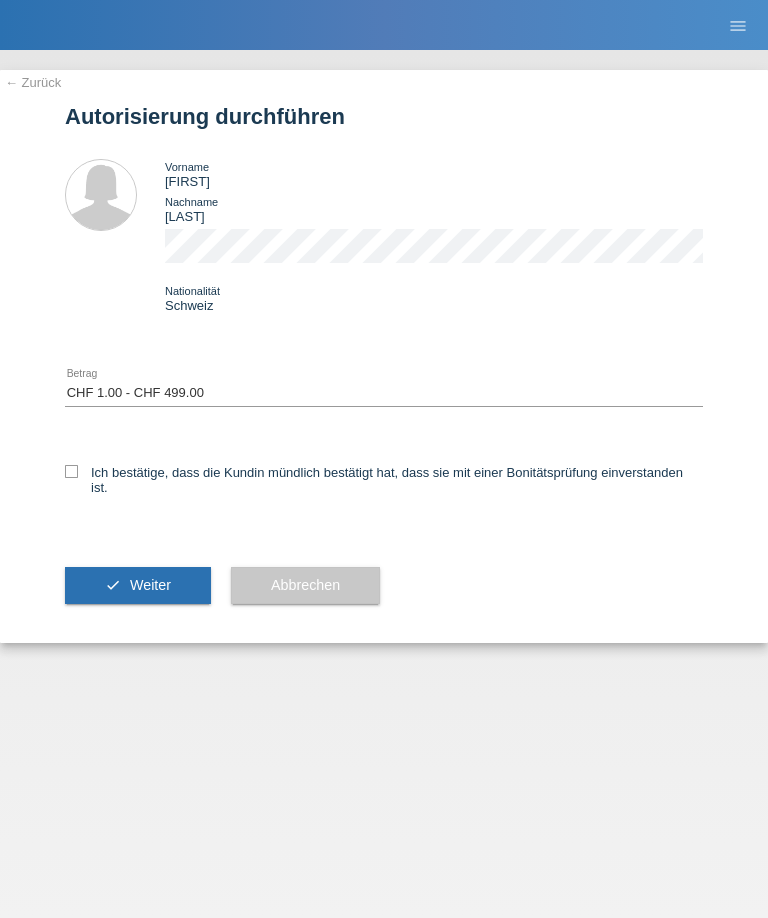 click at bounding box center [71, 471] 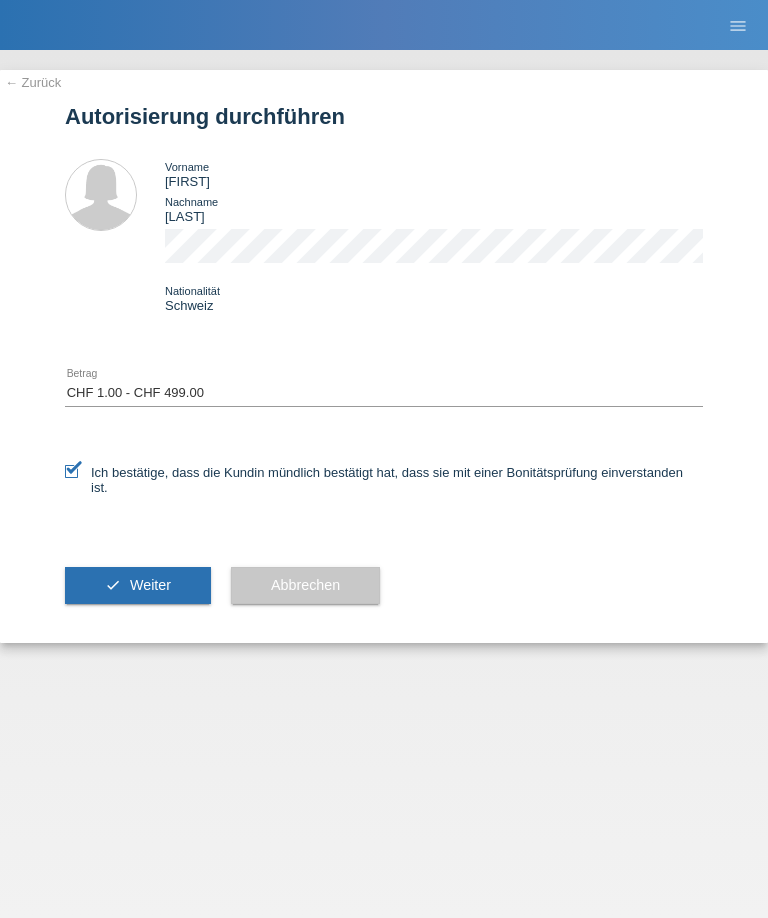 click on "Weiter" at bounding box center [150, 585] 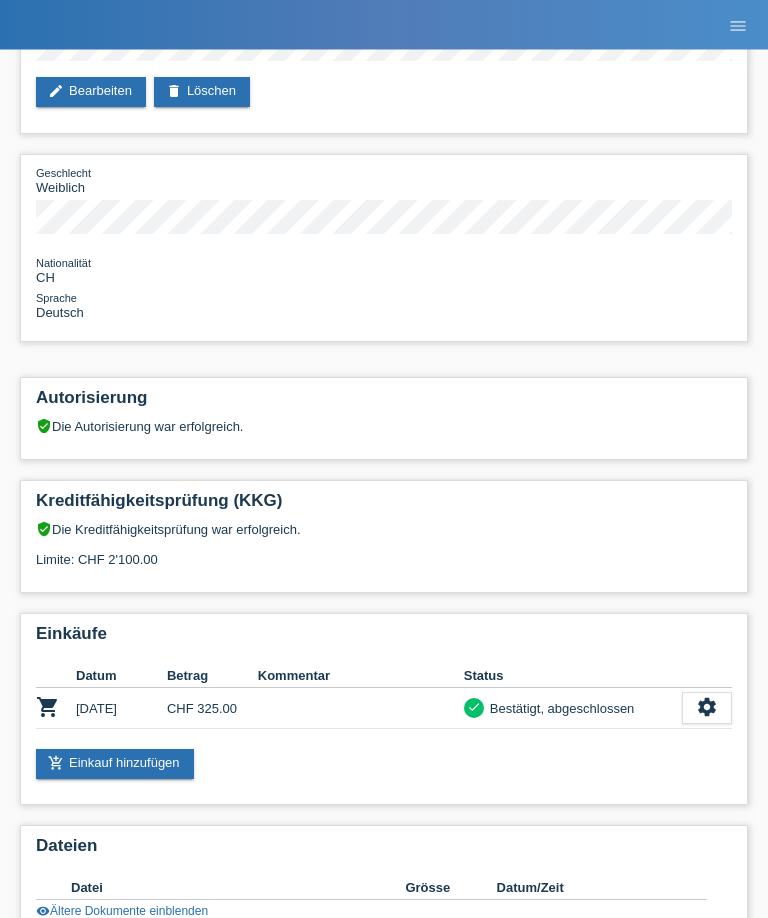 scroll, scrollTop: 221, scrollLeft: 0, axis: vertical 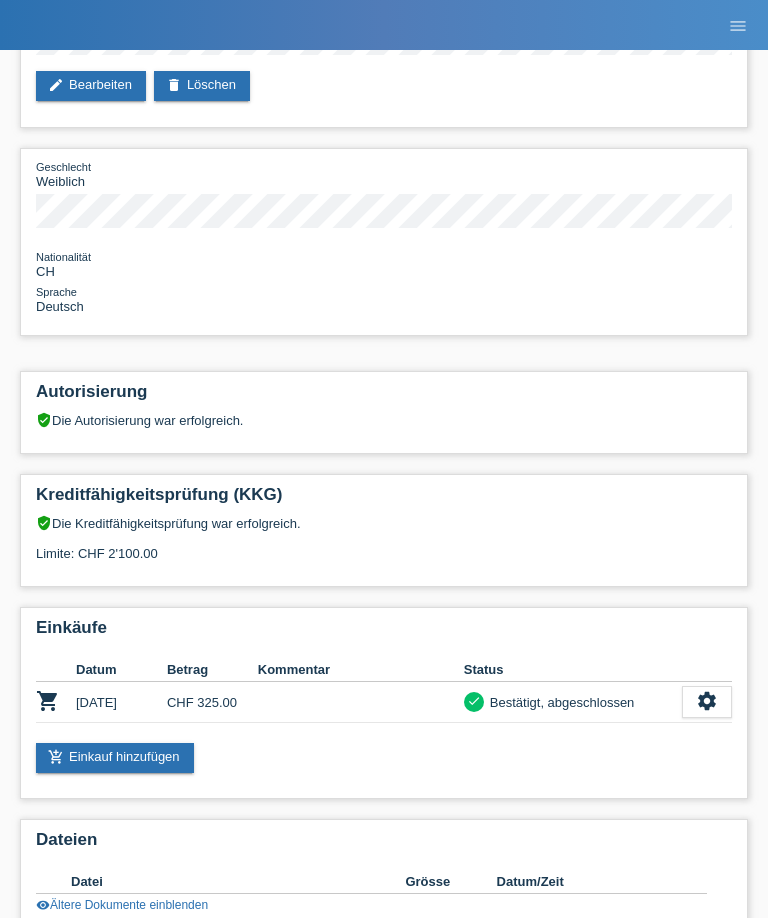 click on "add_shopping_cart  Einkauf hinzufügen" at bounding box center [115, 758] 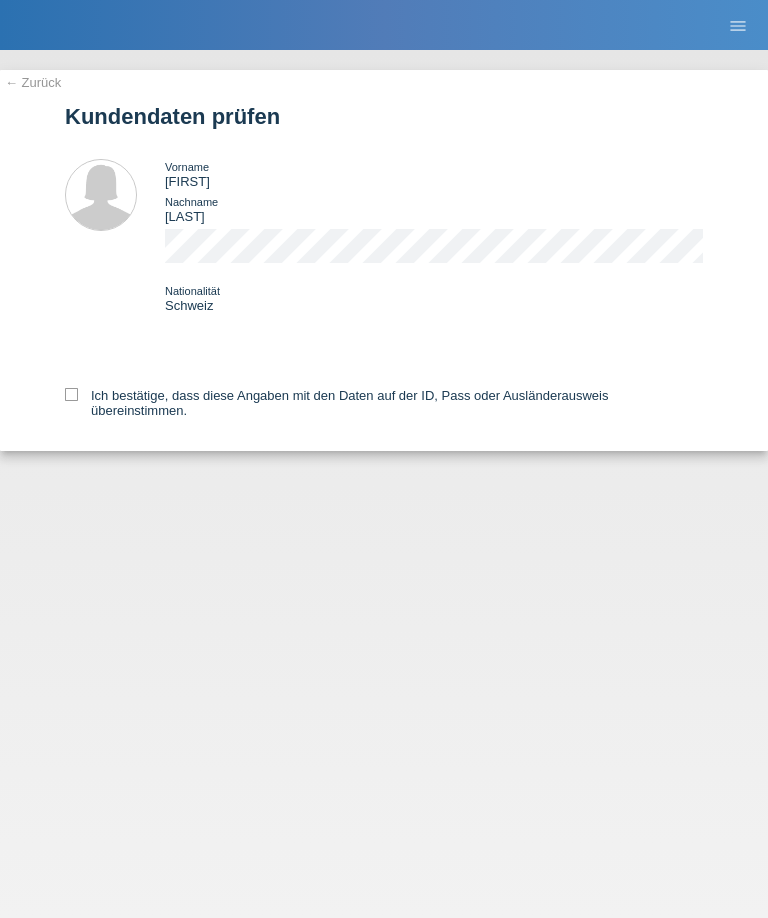 scroll, scrollTop: 0, scrollLeft: 0, axis: both 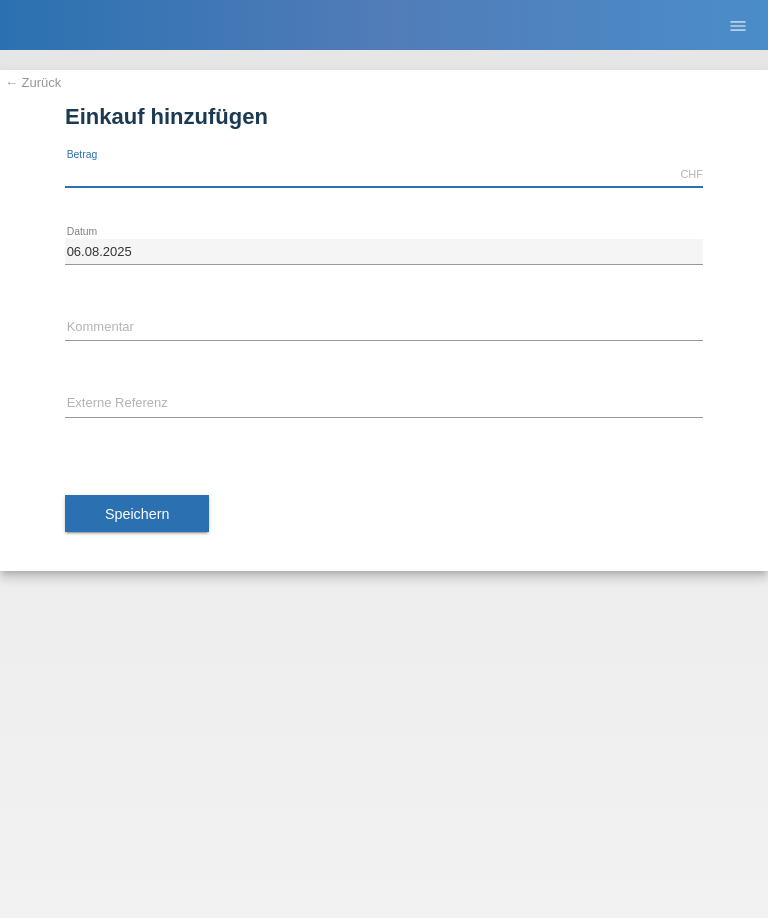 click at bounding box center [384, 174] 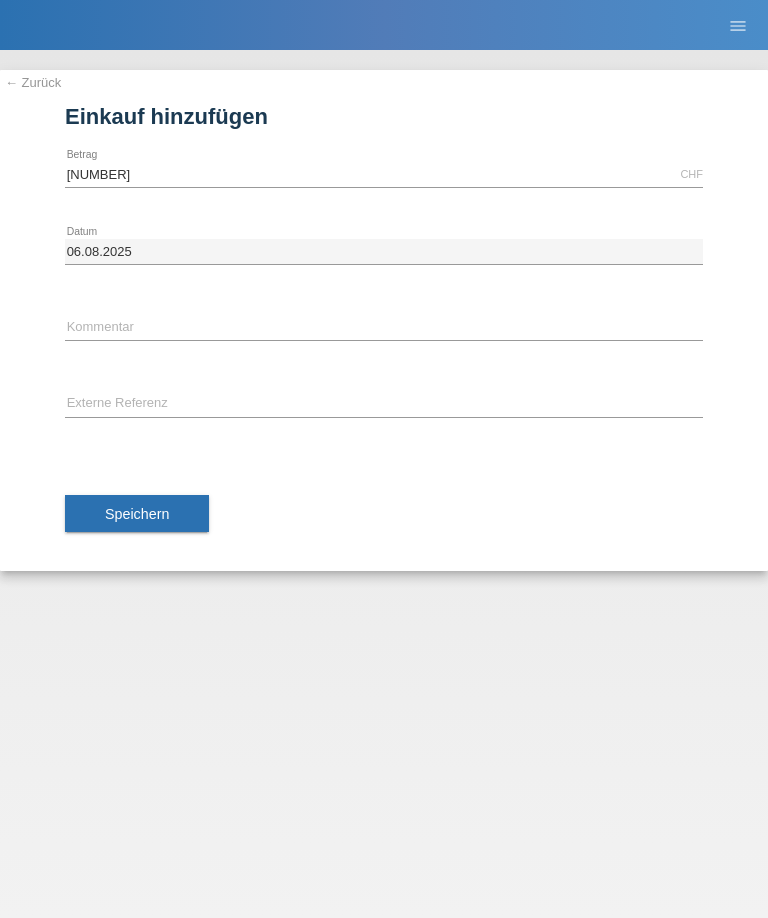 click on "Speichern" at bounding box center [137, 514] 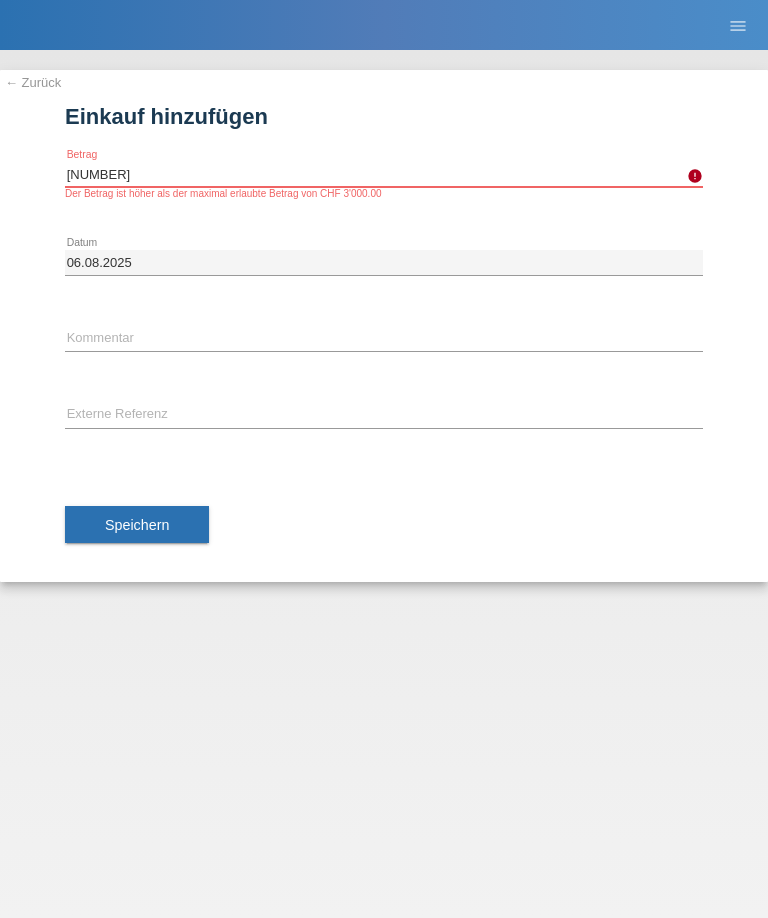 click on "37900.00" at bounding box center [384, 174] 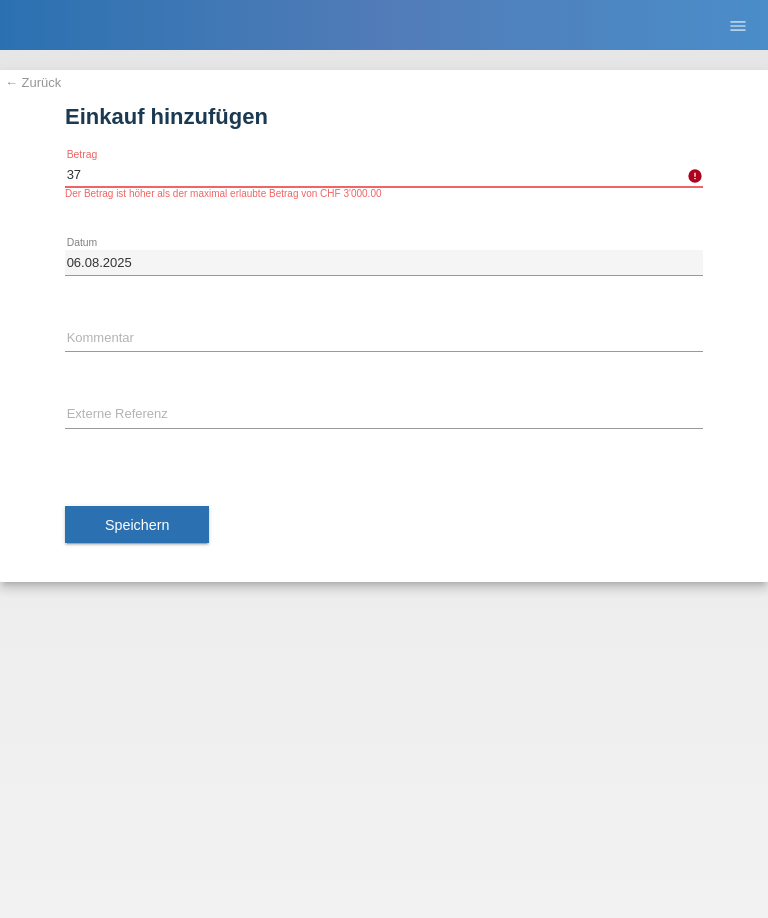 type on "3" 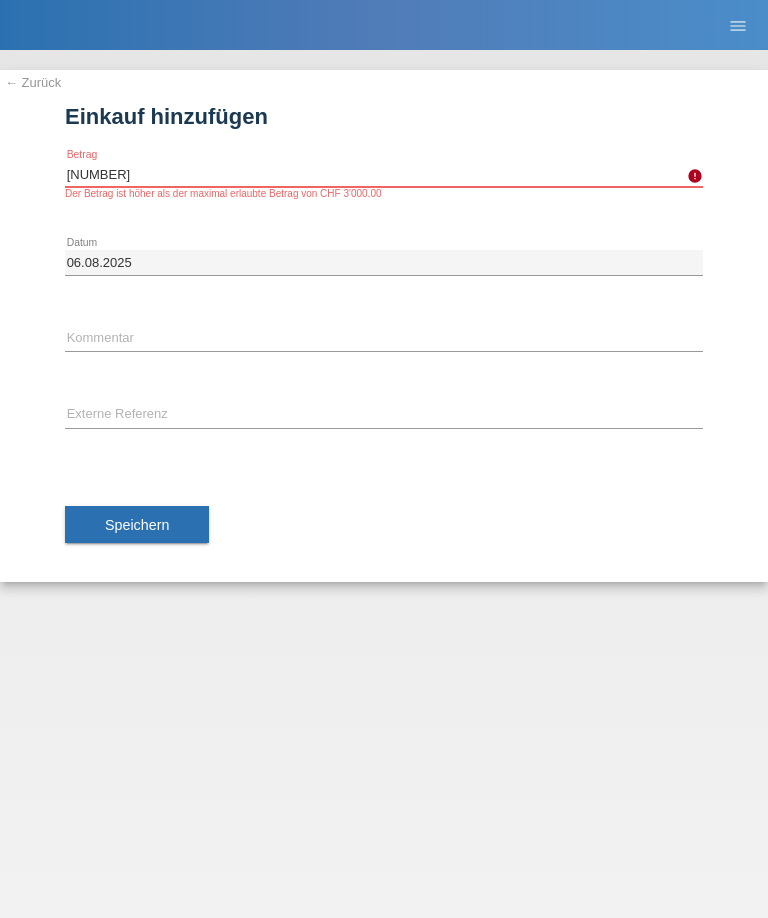 type on "379.00" 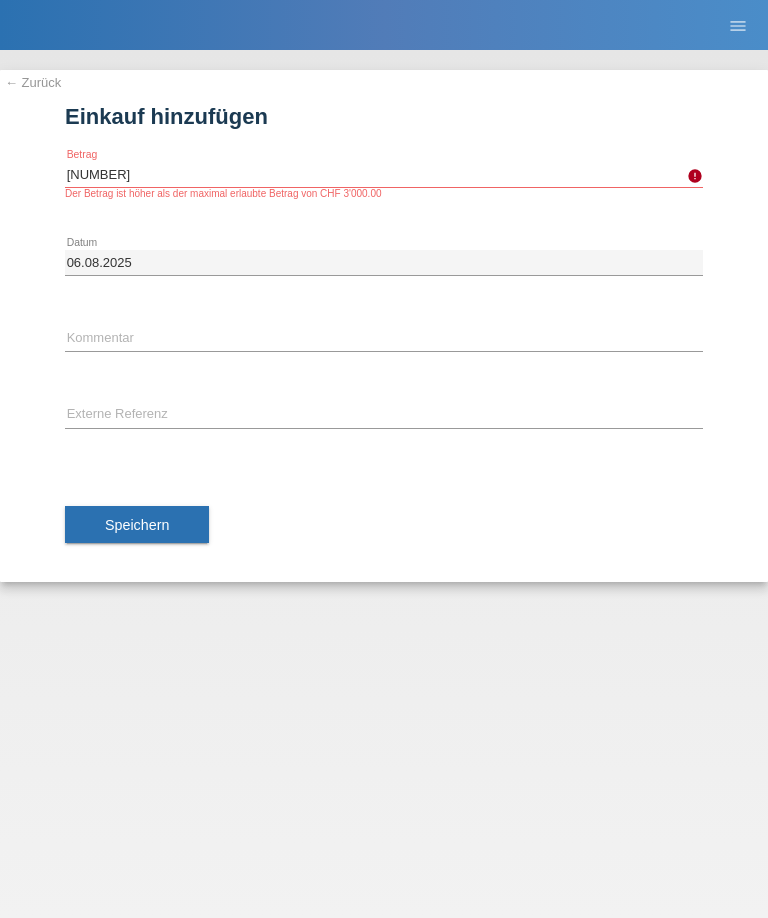 click on "Speichern" at bounding box center [137, 525] 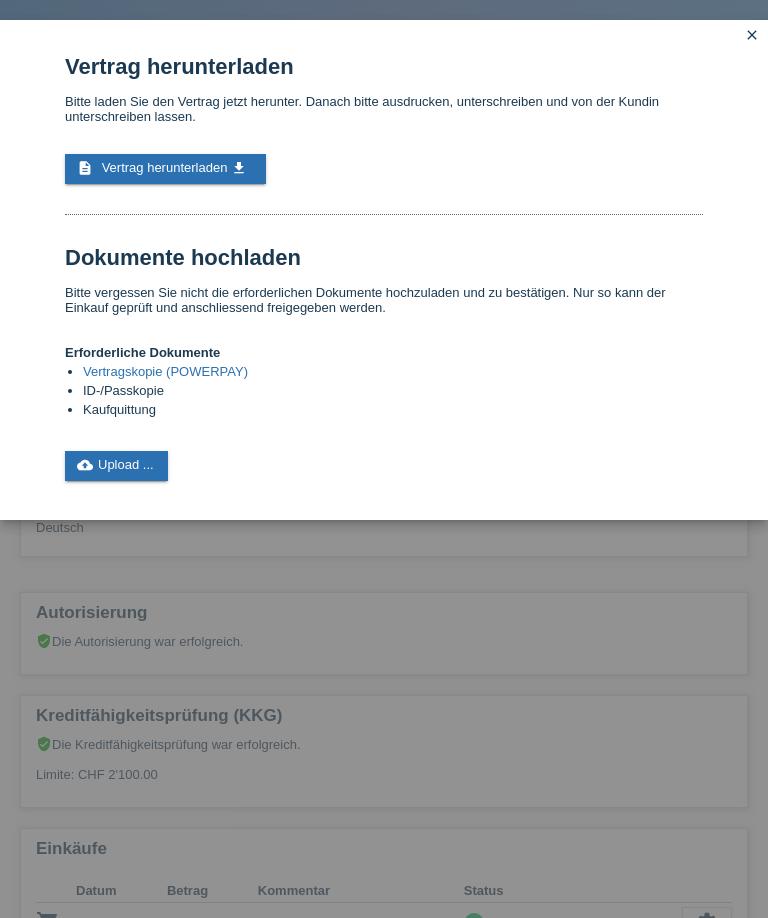 scroll, scrollTop: 0, scrollLeft: 0, axis: both 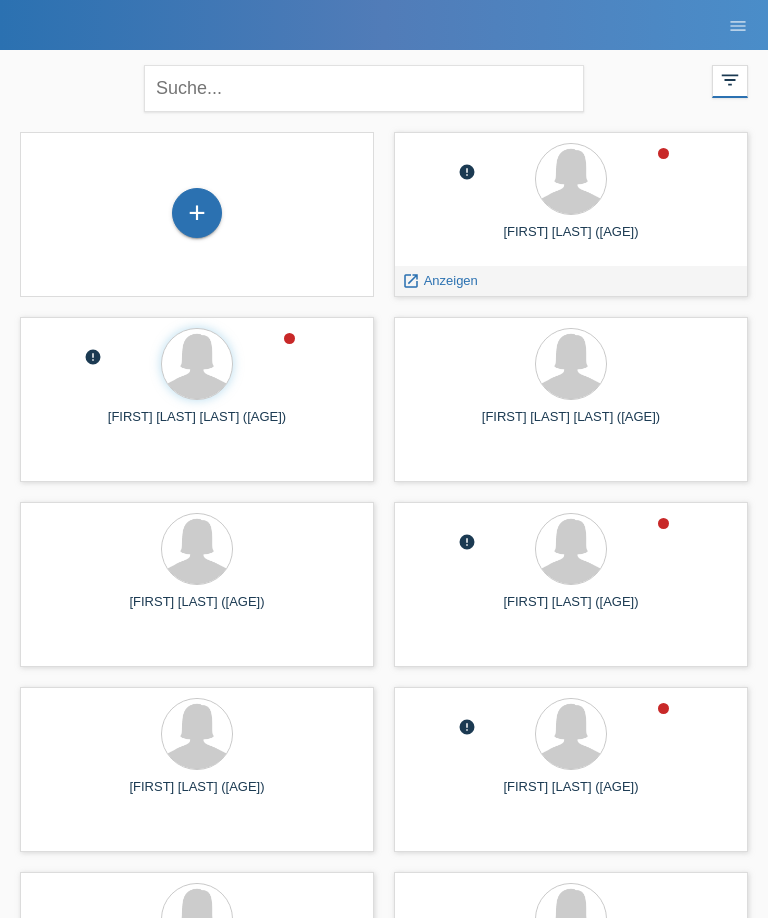 click on "Anzeigen" at bounding box center (451, 280) 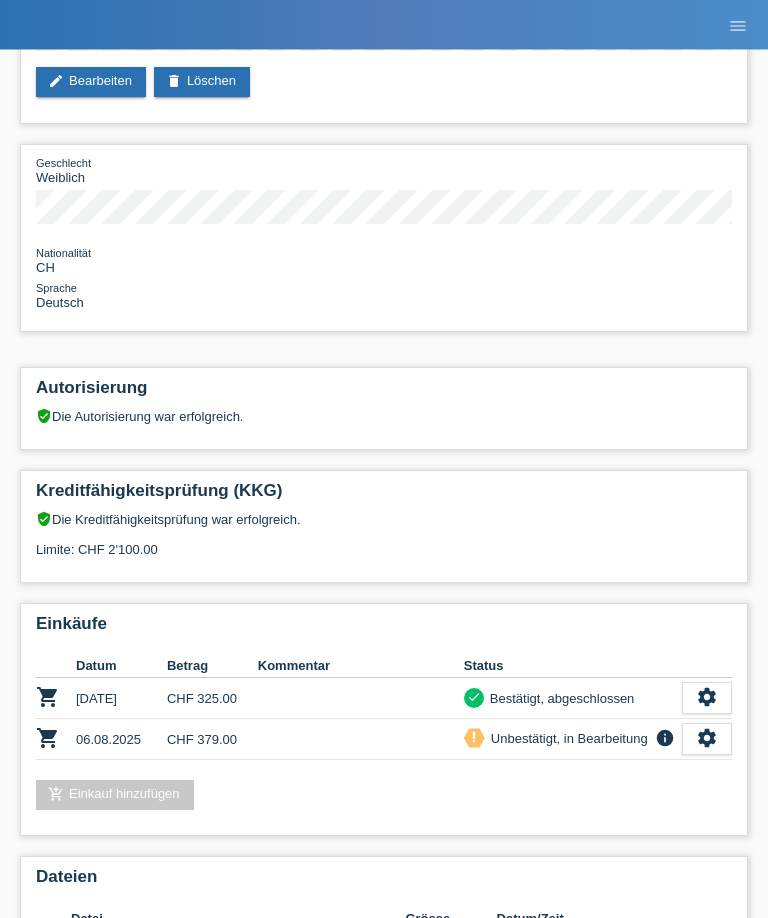 scroll, scrollTop: 228, scrollLeft: 0, axis: vertical 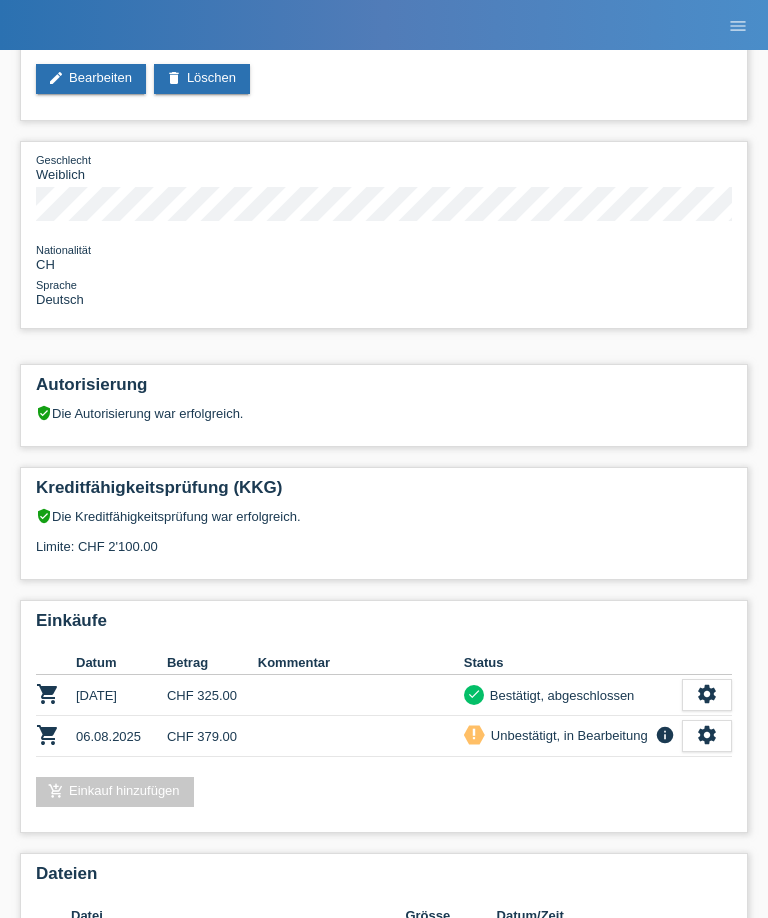 click on "CHF 379.00" at bounding box center (212, 736) 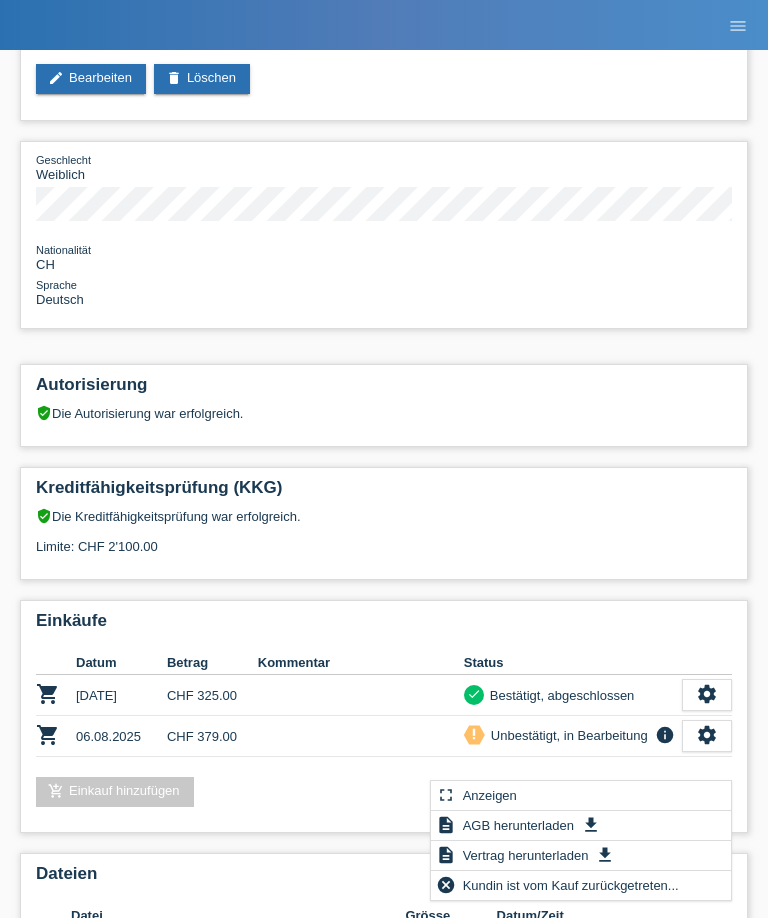 click on "AGB herunterladen" at bounding box center (518, 825) 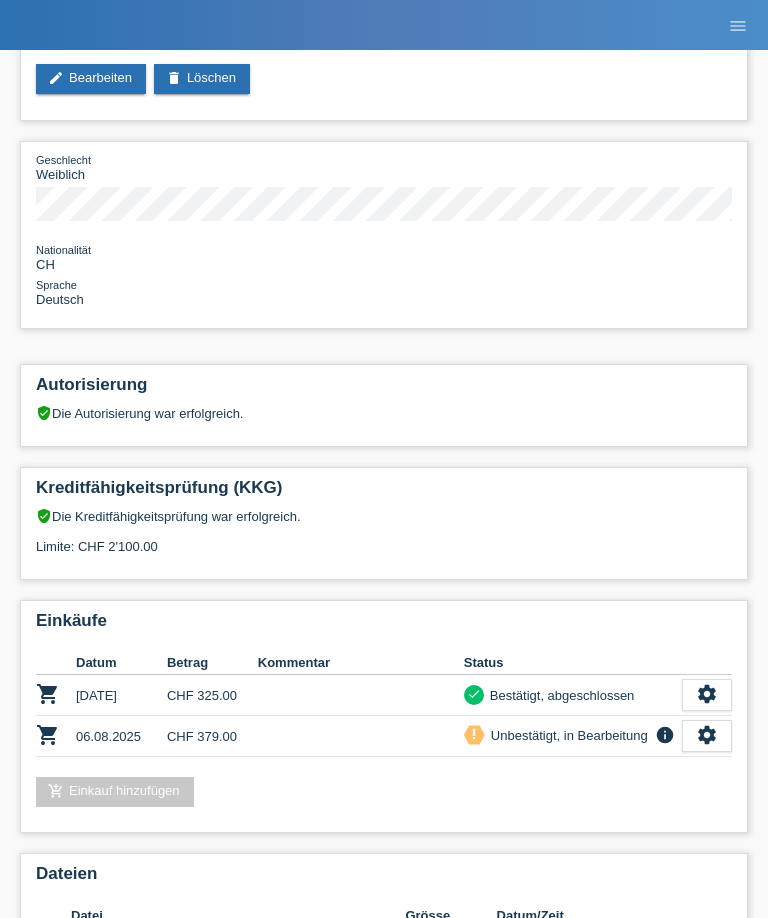 scroll, scrollTop: 261, scrollLeft: 0, axis: vertical 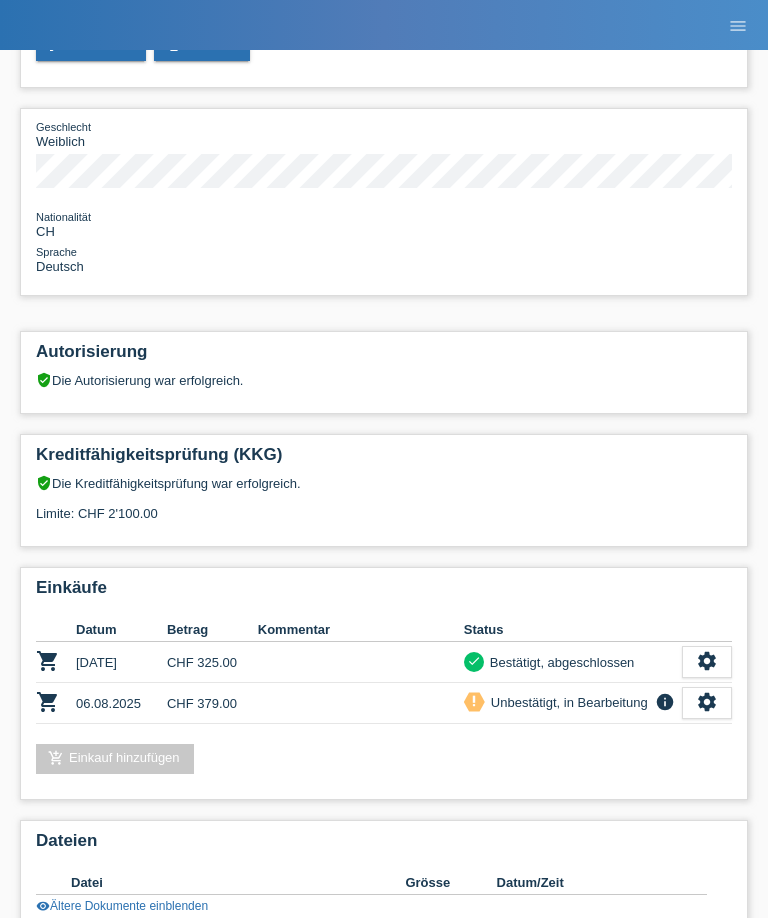click on "settings" at bounding box center [707, 702] 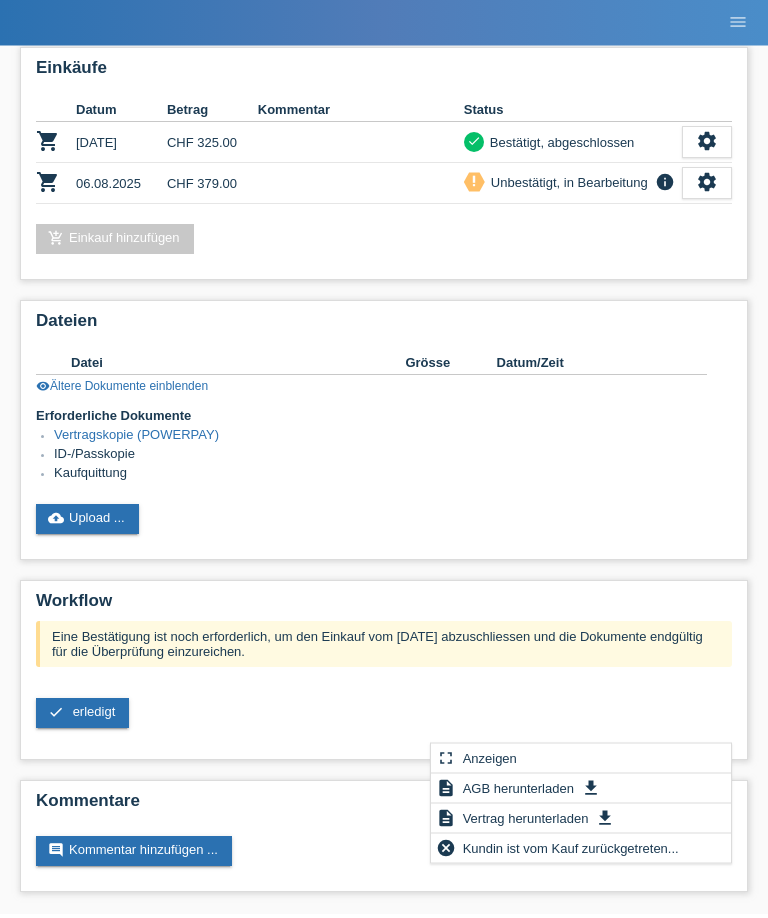 scroll, scrollTop: 776, scrollLeft: 0, axis: vertical 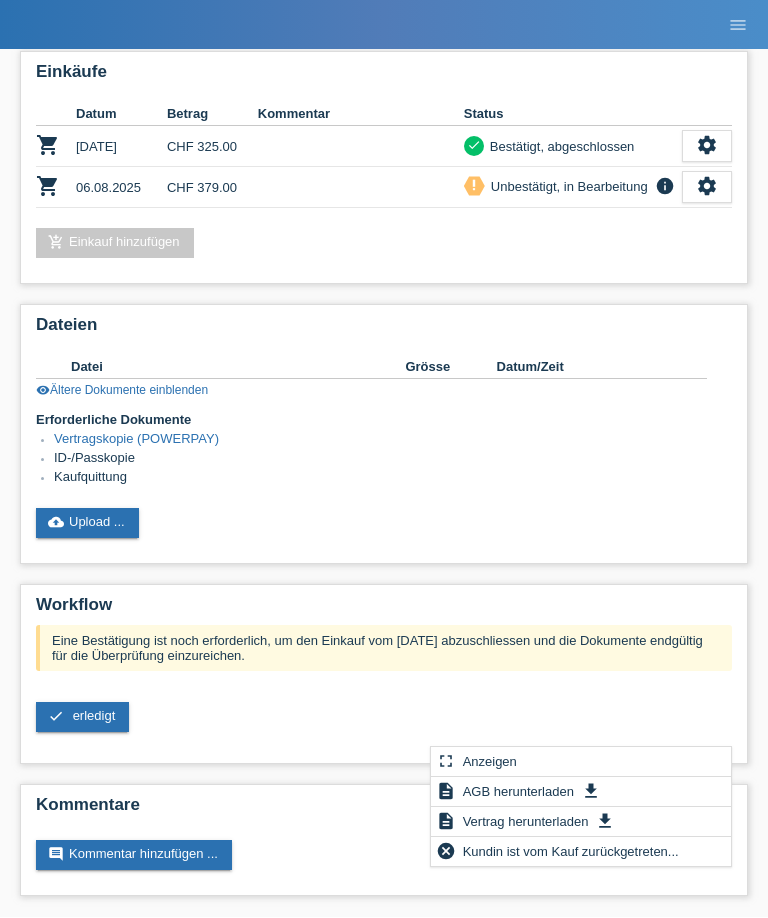 click on "Vertrag herunterladen" at bounding box center [526, 822] 